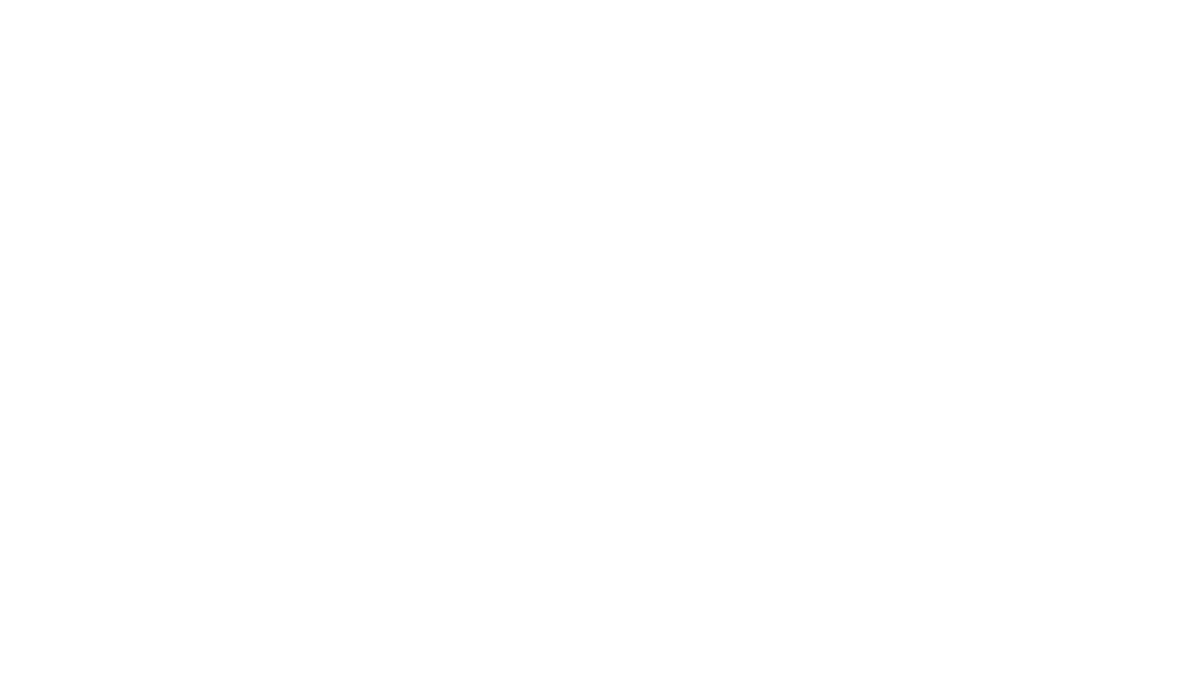 scroll, scrollTop: 0, scrollLeft: 0, axis: both 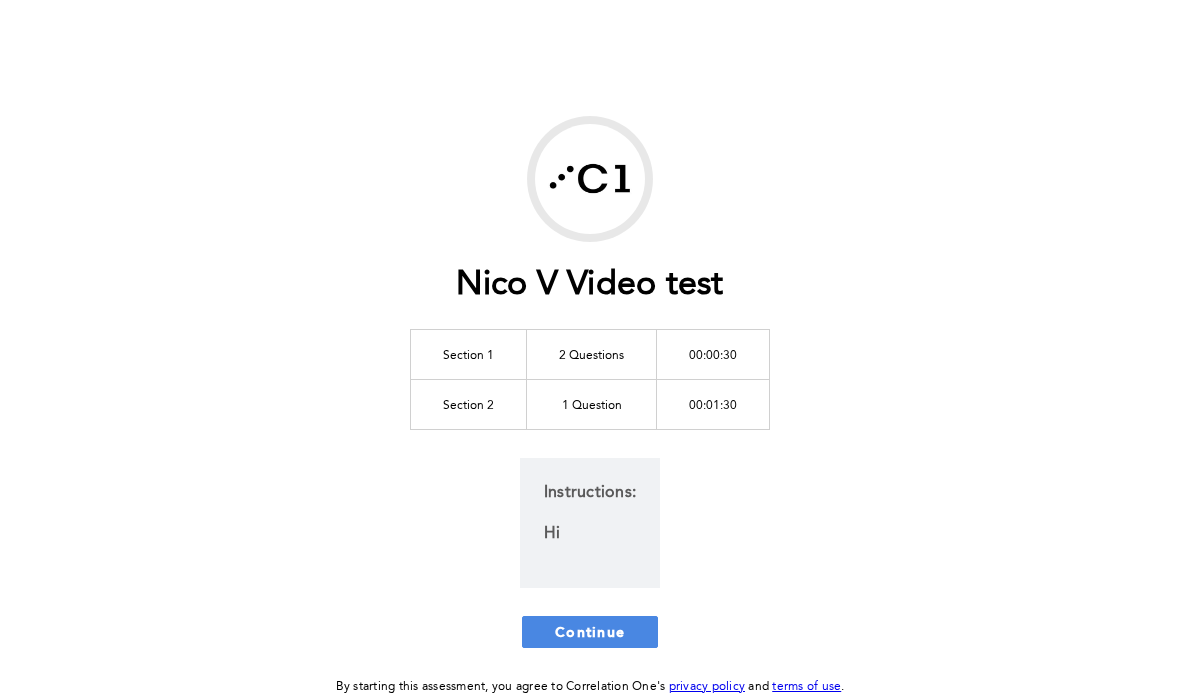 click on "Continue" at bounding box center [590, 632] 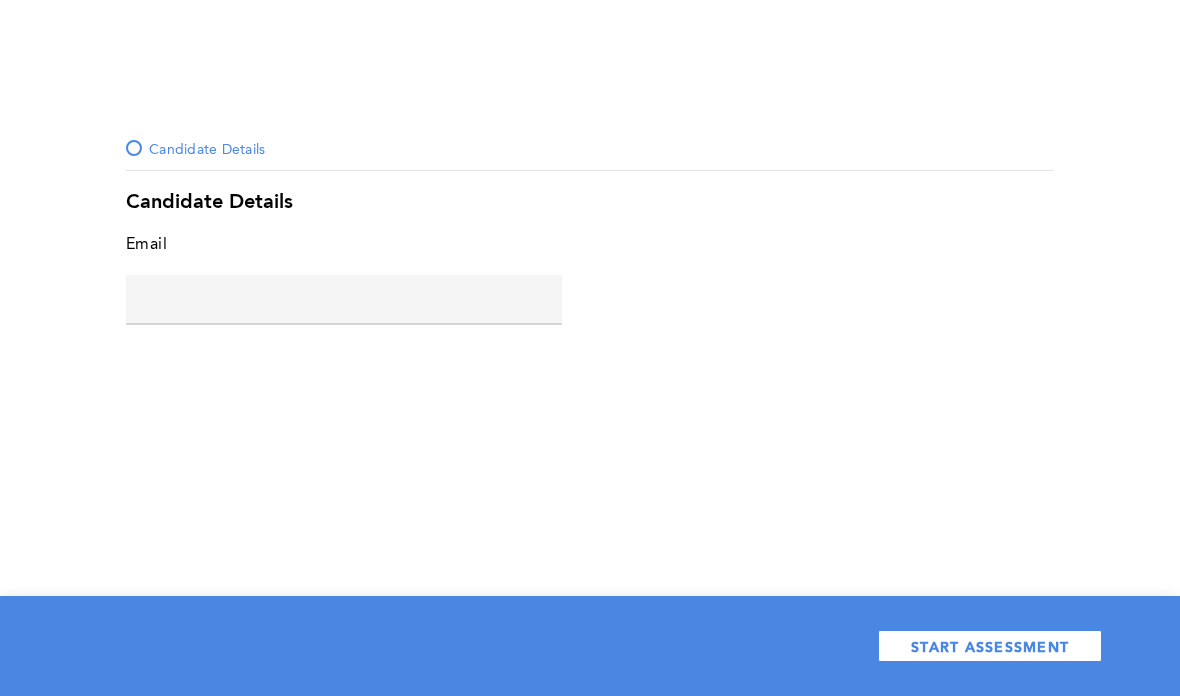 click 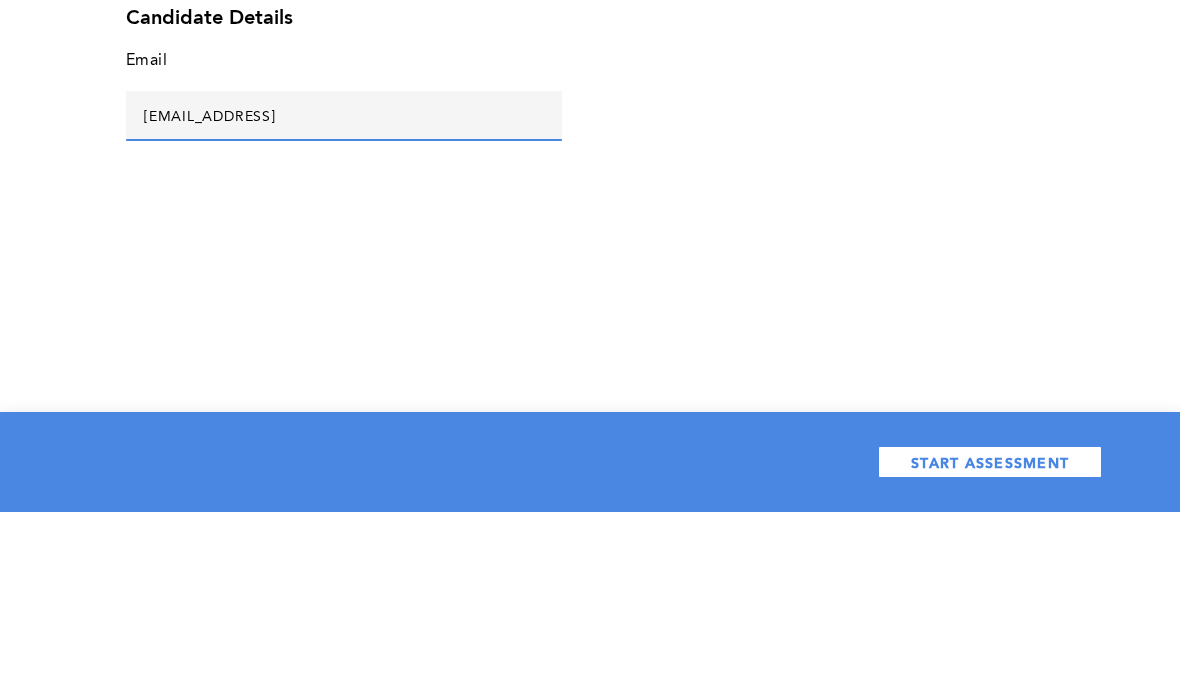 type on "Chrome@ddd.bhh" 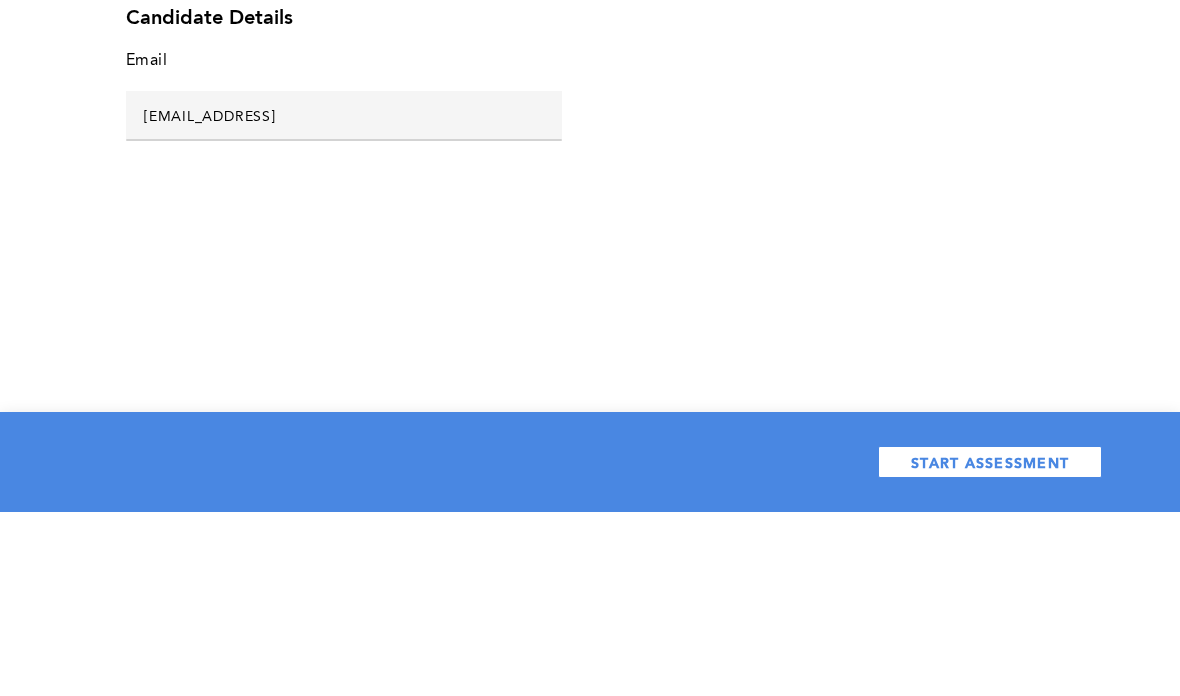 scroll, scrollTop: 80, scrollLeft: 0, axis: vertical 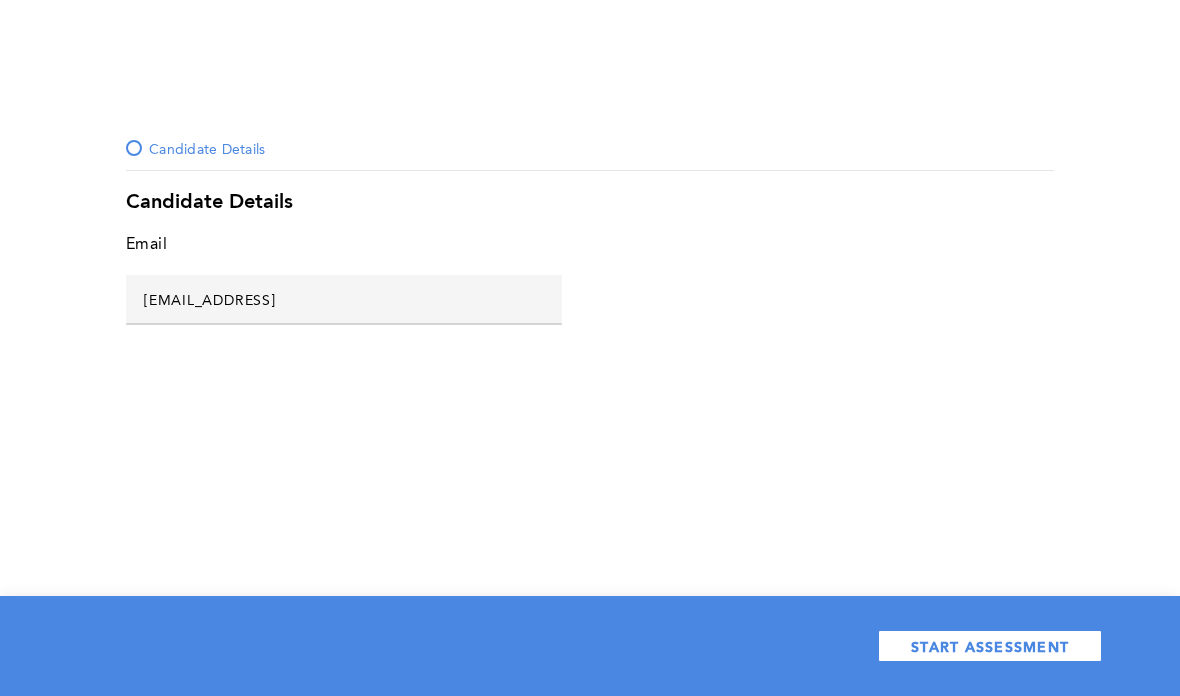 click on "START ASSESSMENT" at bounding box center [990, 646] 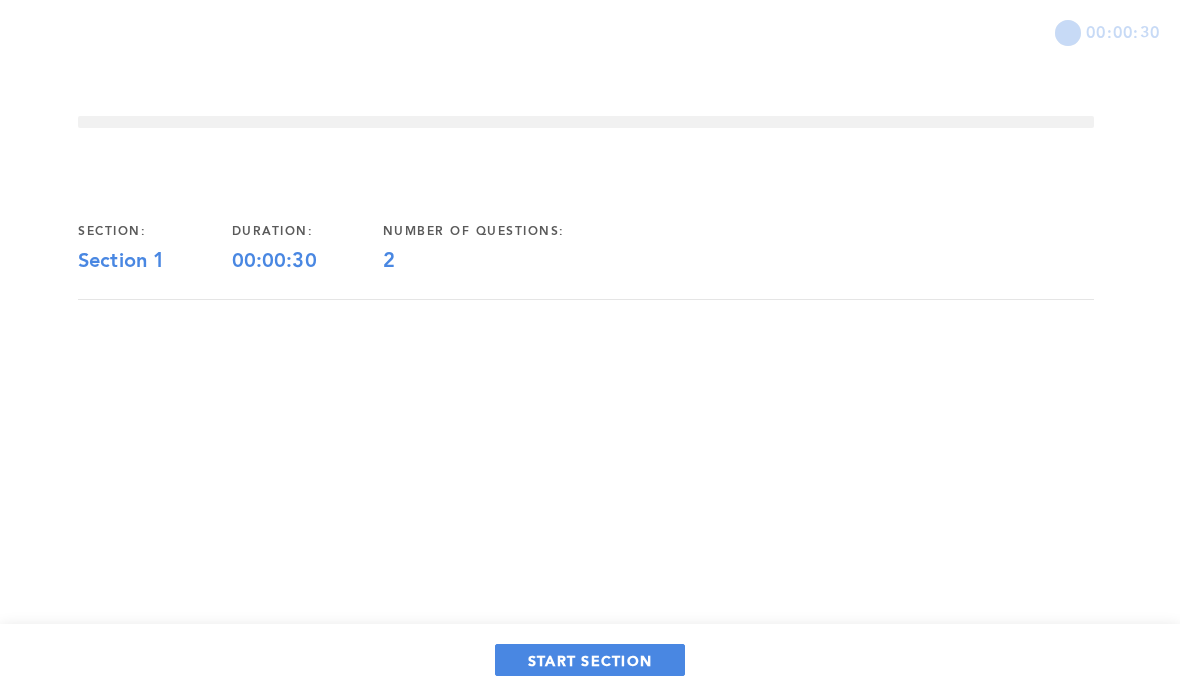 click on "START SECTION" at bounding box center (590, 660) 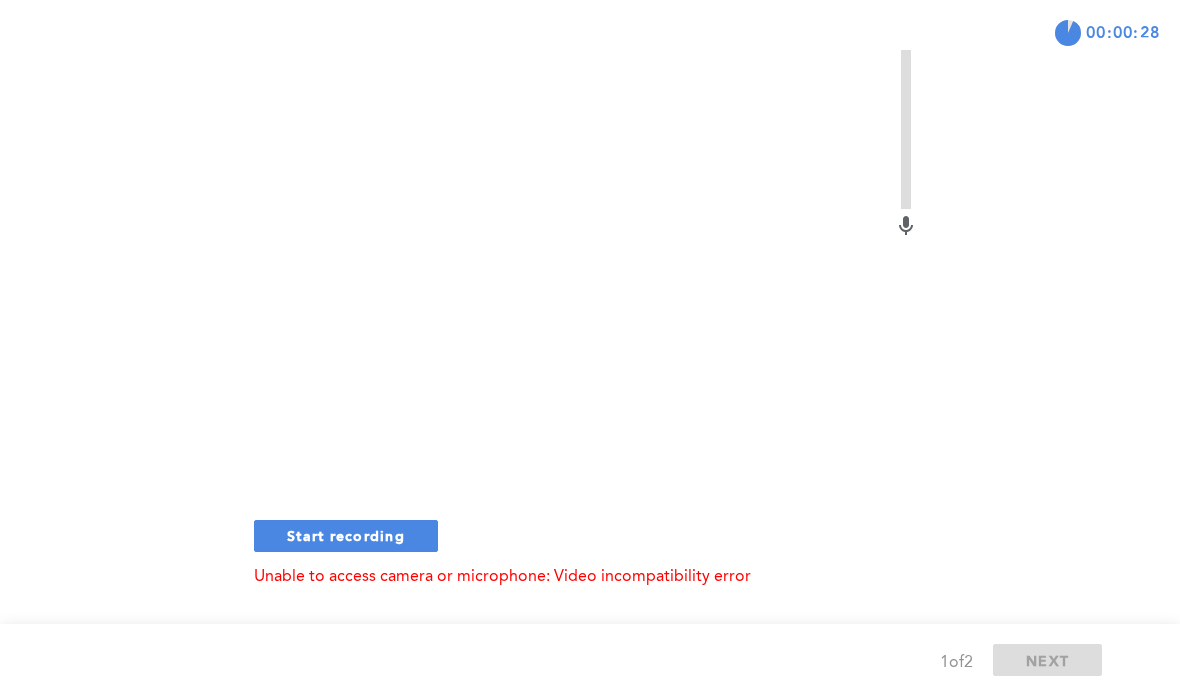 scroll, scrollTop: 397, scrollLeft: 0, axis: vertical 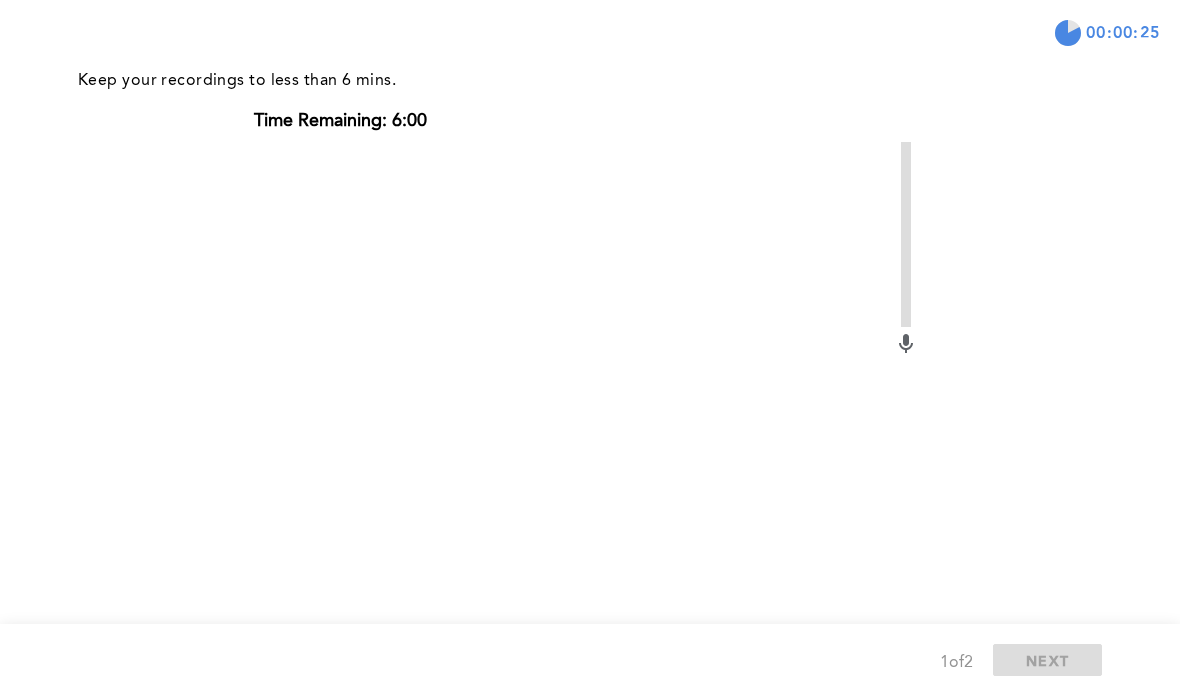 click on "Start recording" at bounding box center [346, 654] 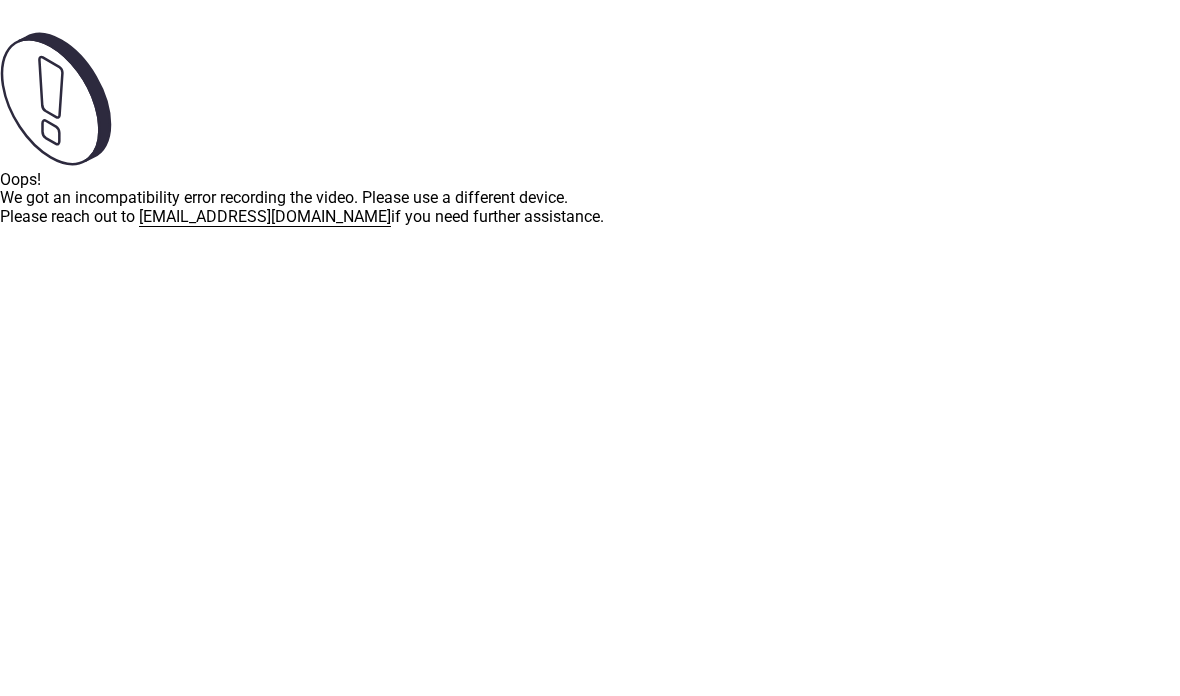 scroll, scrollTop: 24, scrollLeft: 0, axis: vertical 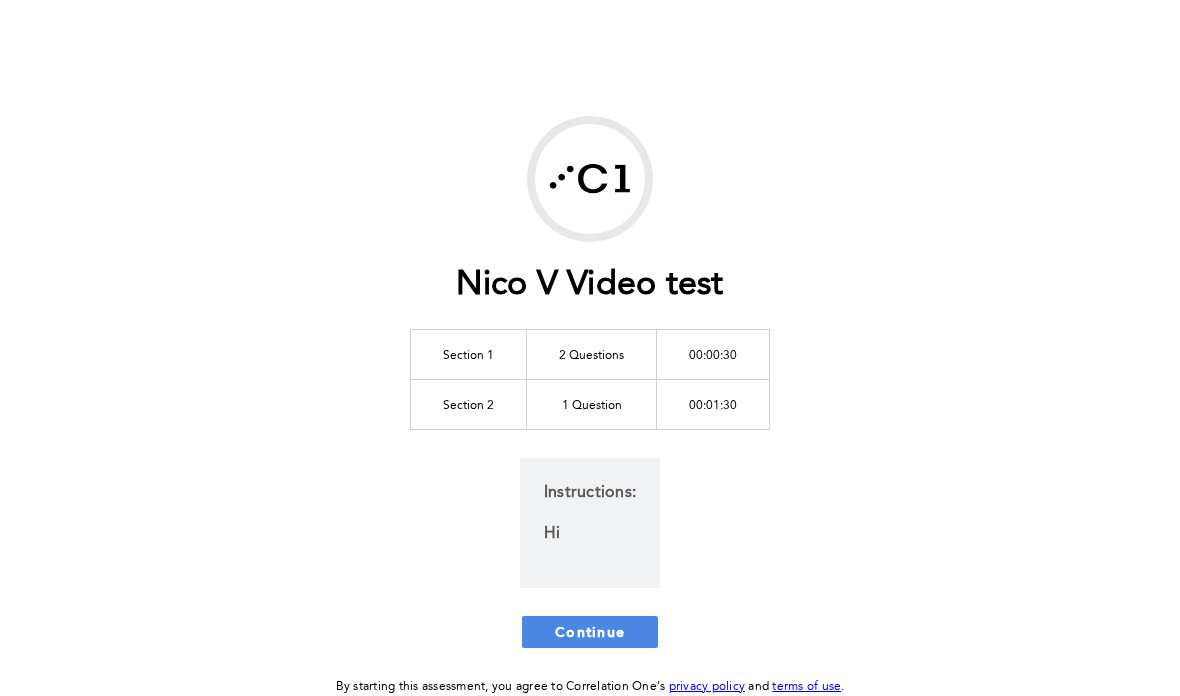 click on "Continue" at bounding box center (590, 631) 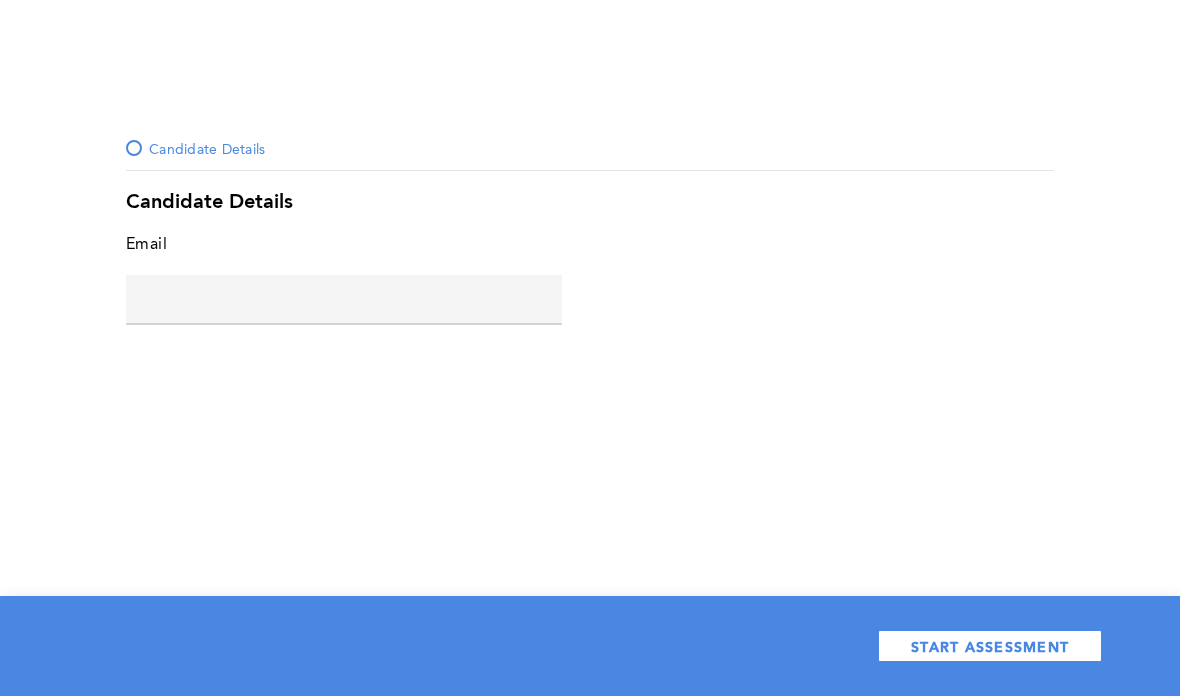 click 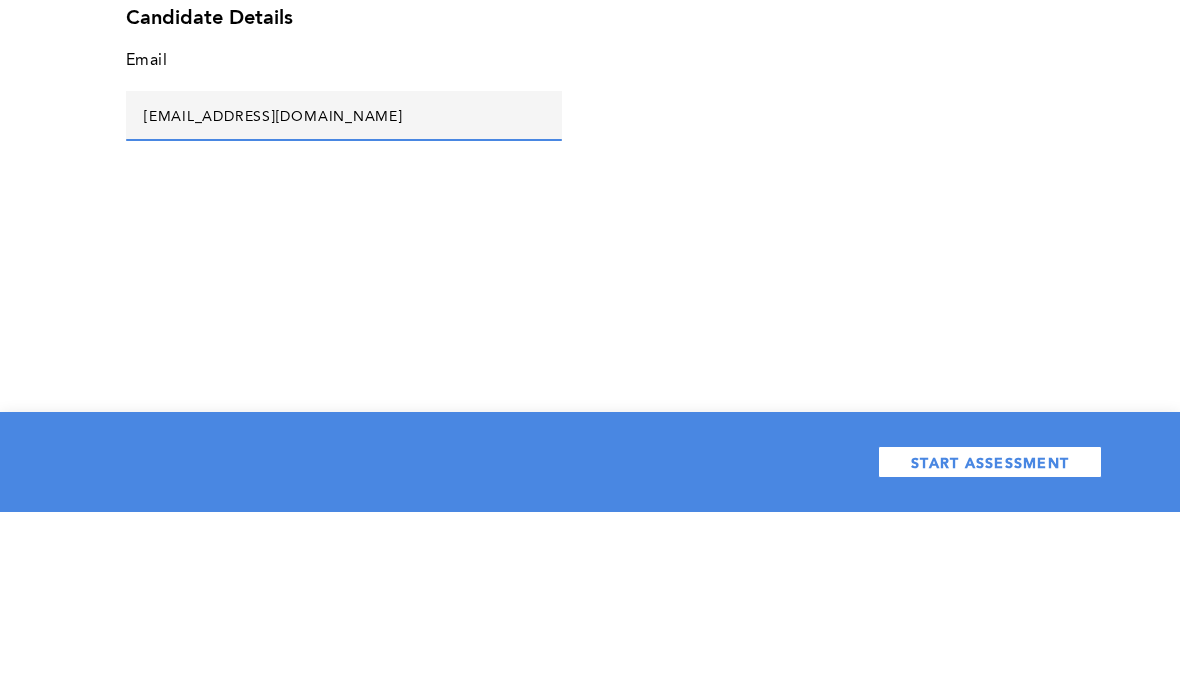 type on "Hvhv@gvhvf.in" 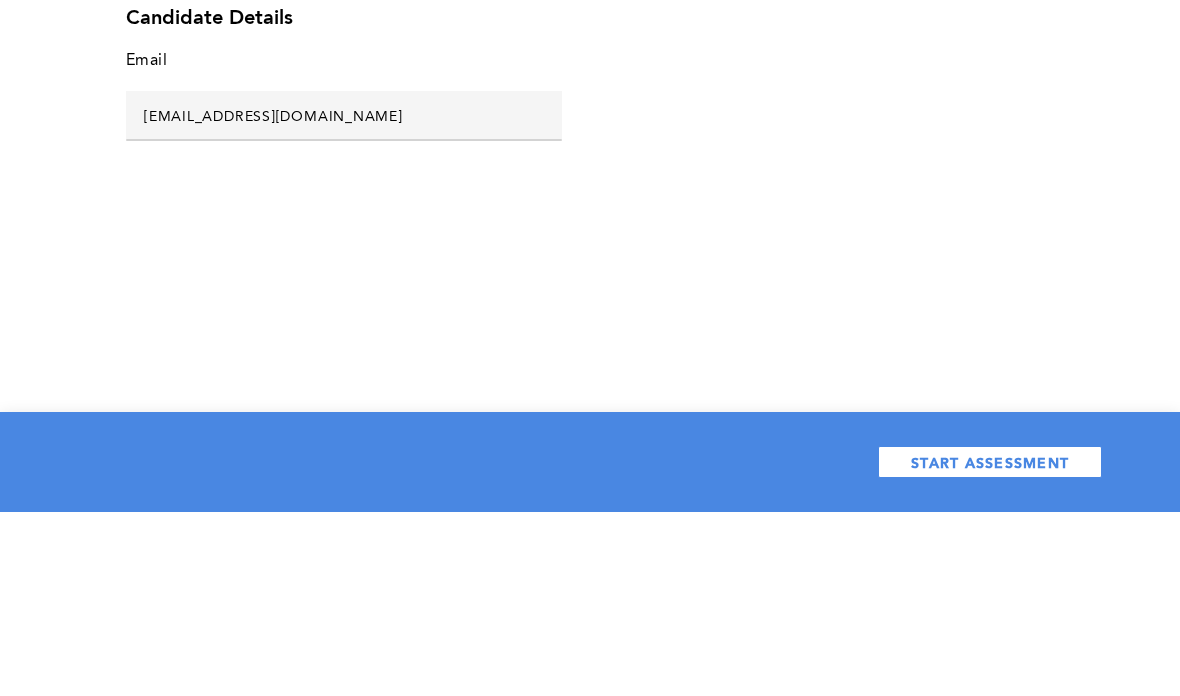 scroll, scrollTop: 80, scrollLeft: 0, axis: vertical 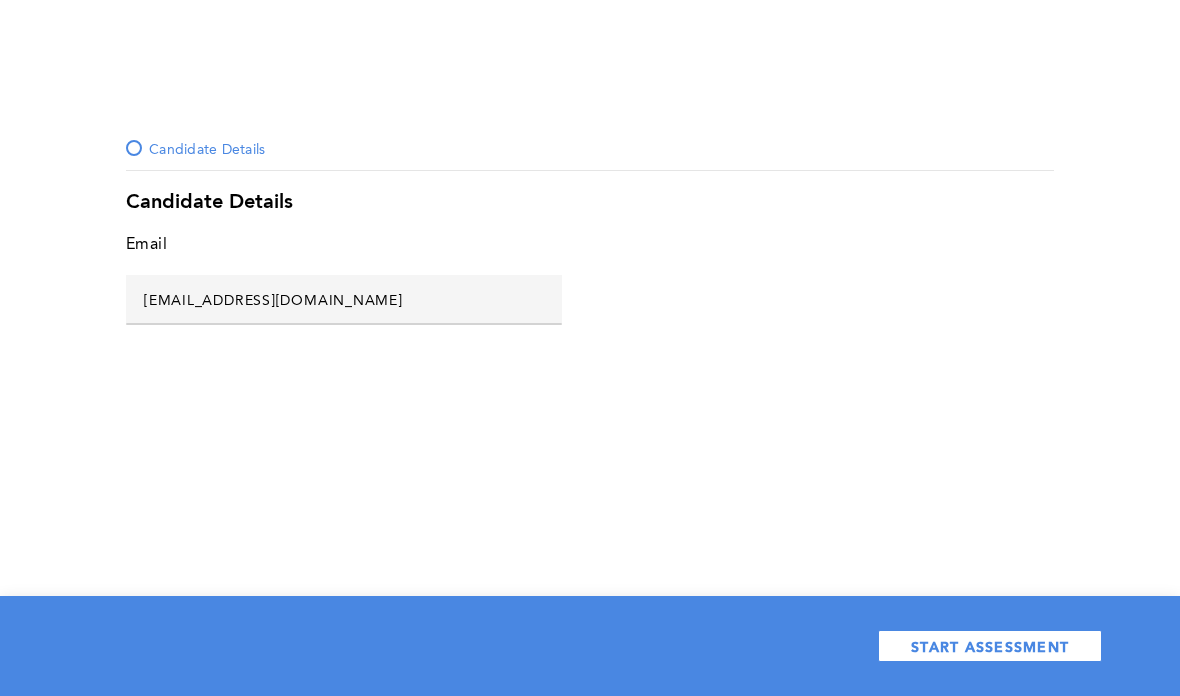 click on "START ASSESSMENT" at bounding box center [990, 646] 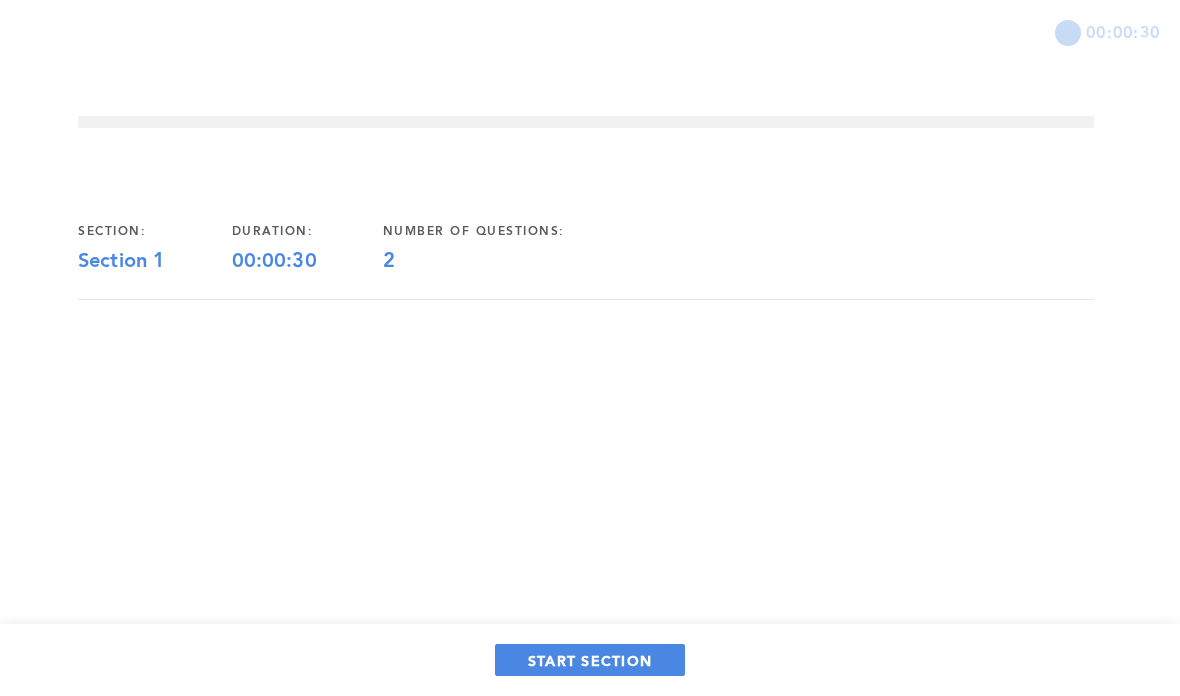 click on "START SECTION" at bounding box center (590, 660) 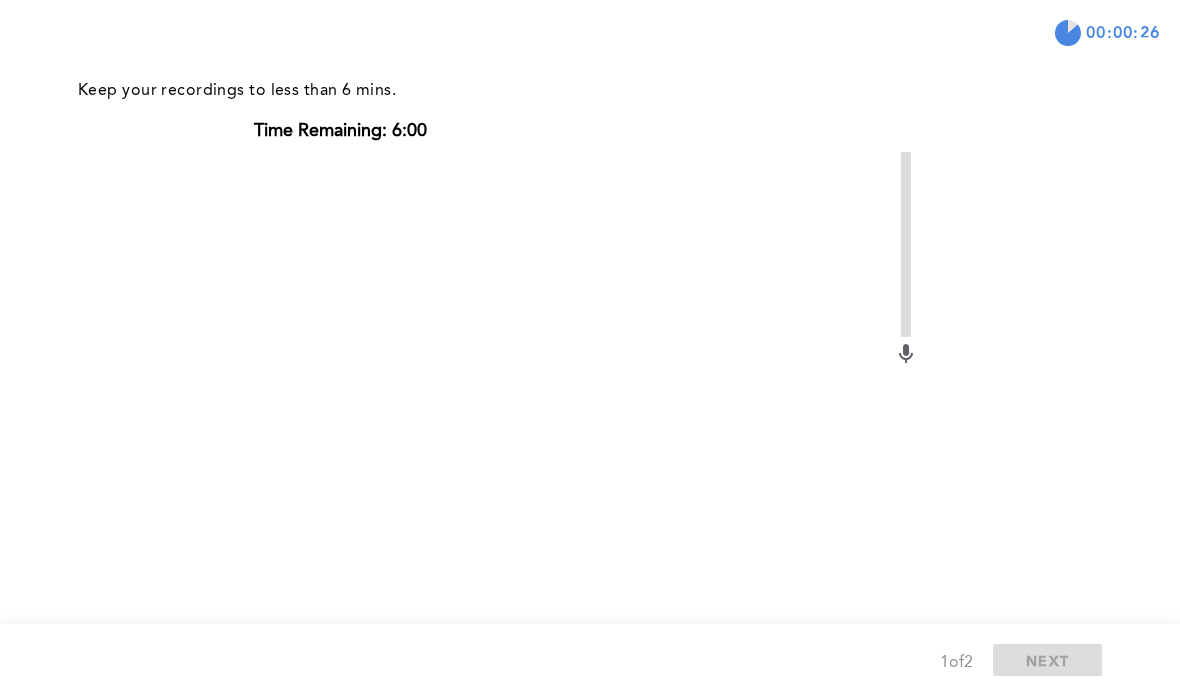 scroll, scrollTop: 317, scrollLeft: 0, axis: vertical 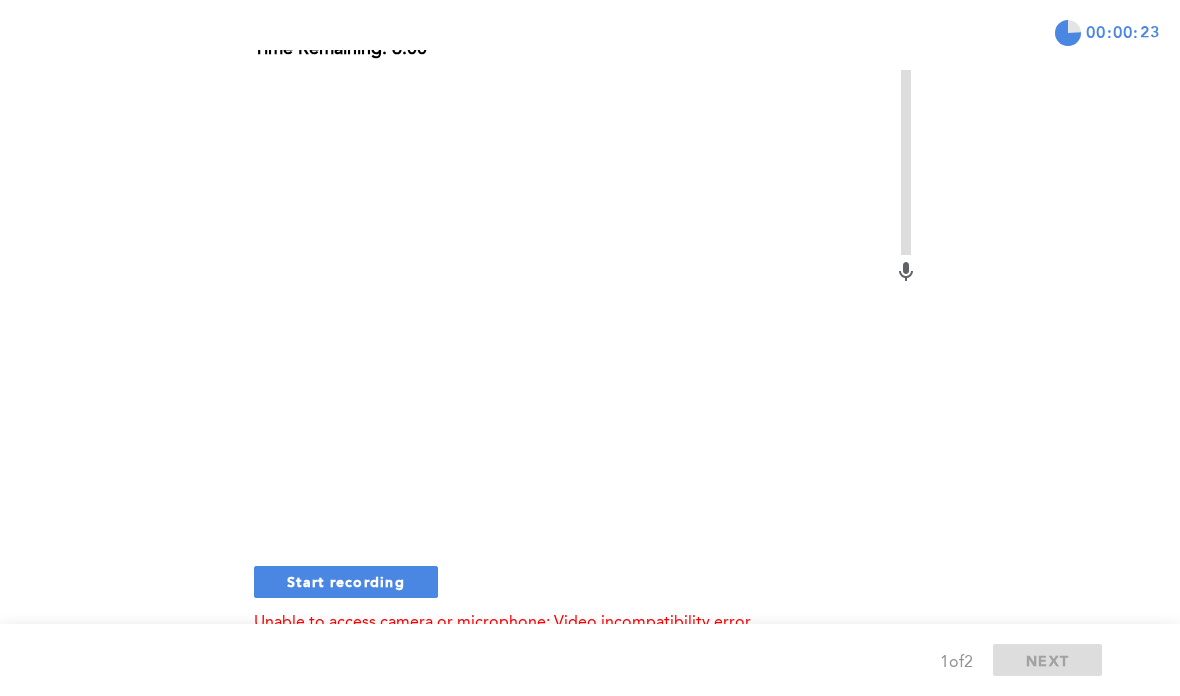 click on "Start recording" at bounding box center [346, 582] 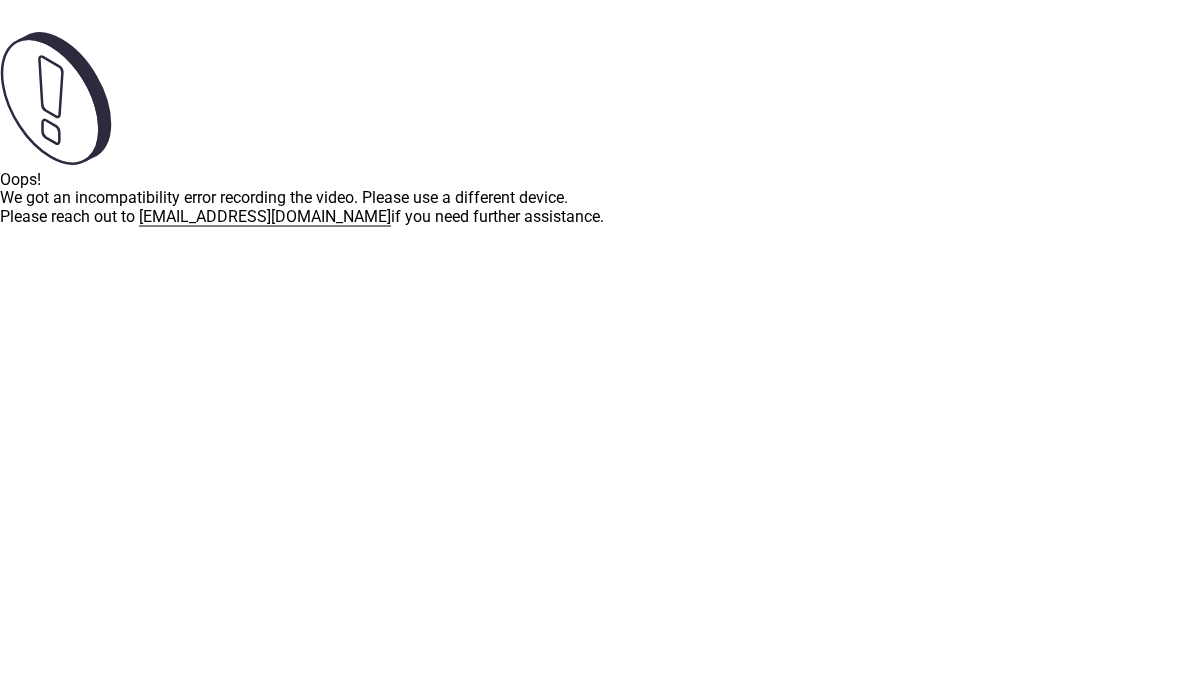 scroll, scrollTop: 0, scrollLeft: 0, axis: both 